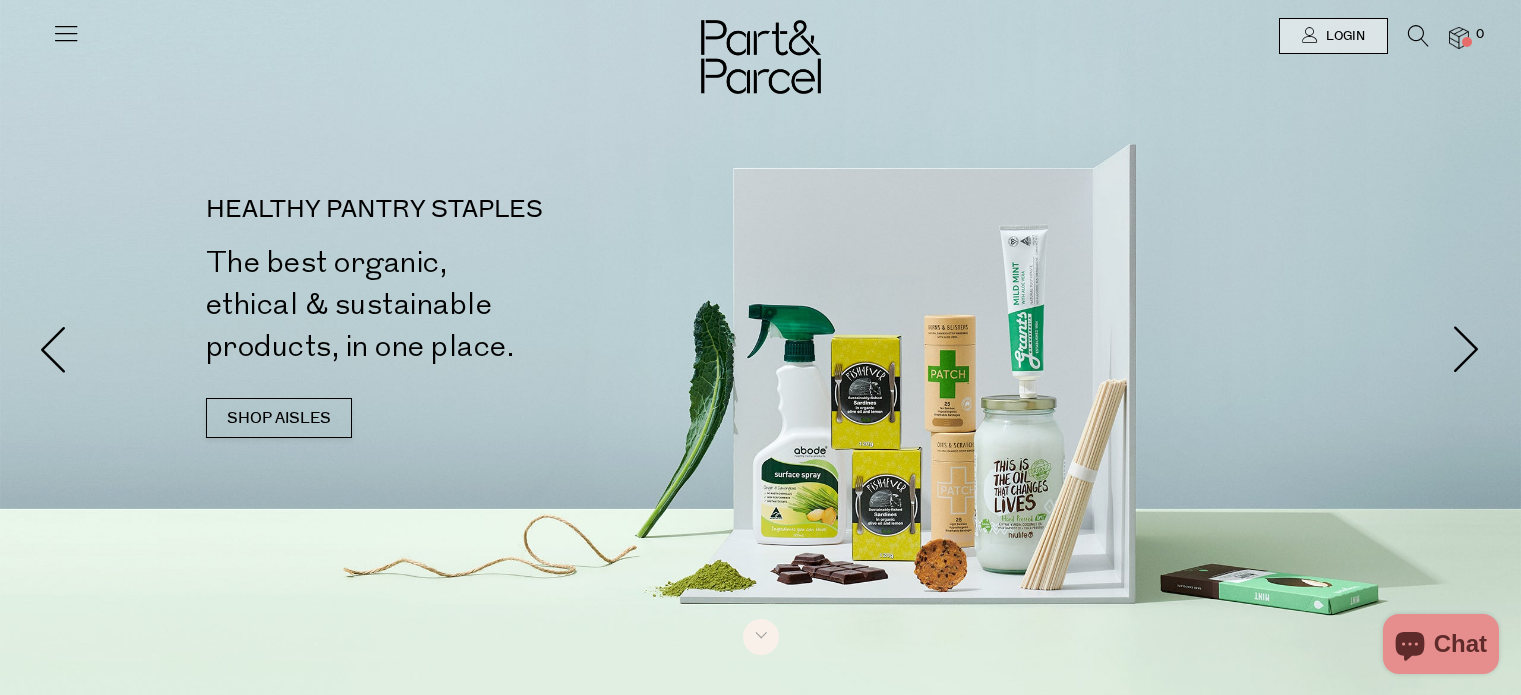 scroll, scrollTop: 103, scrollLeft: 0, axis: vertical 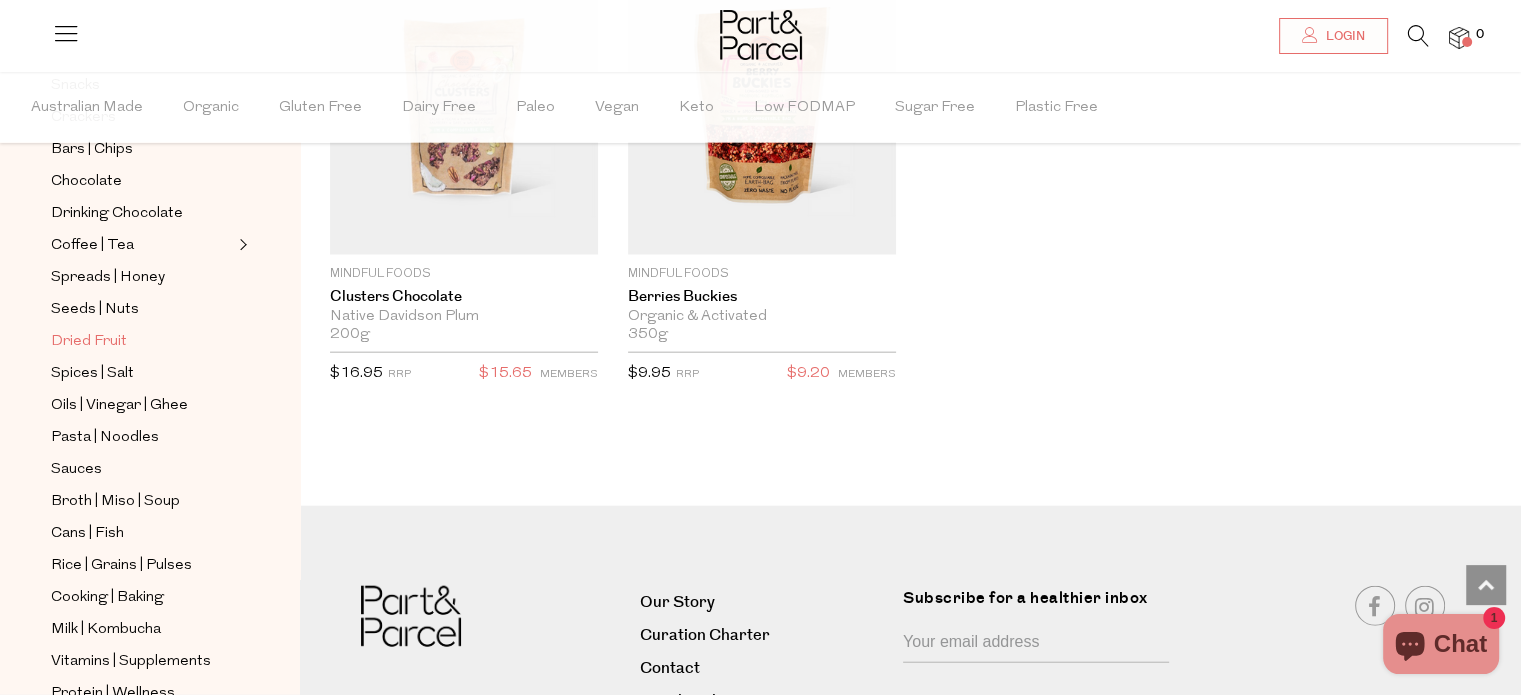 click on "Dried Fruit" at bounding box center [89, 342] 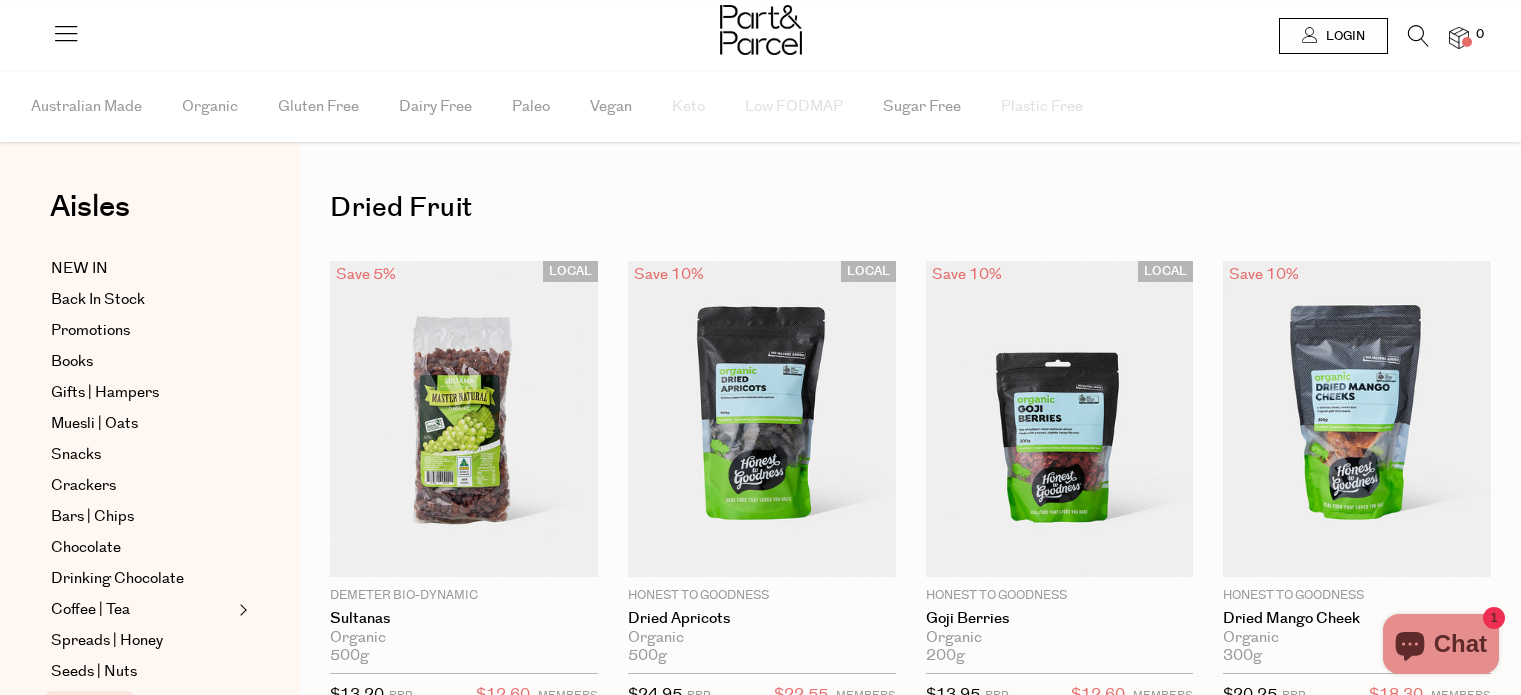scroll, scrollTop: 0, scrollLeft: 0, axis: both 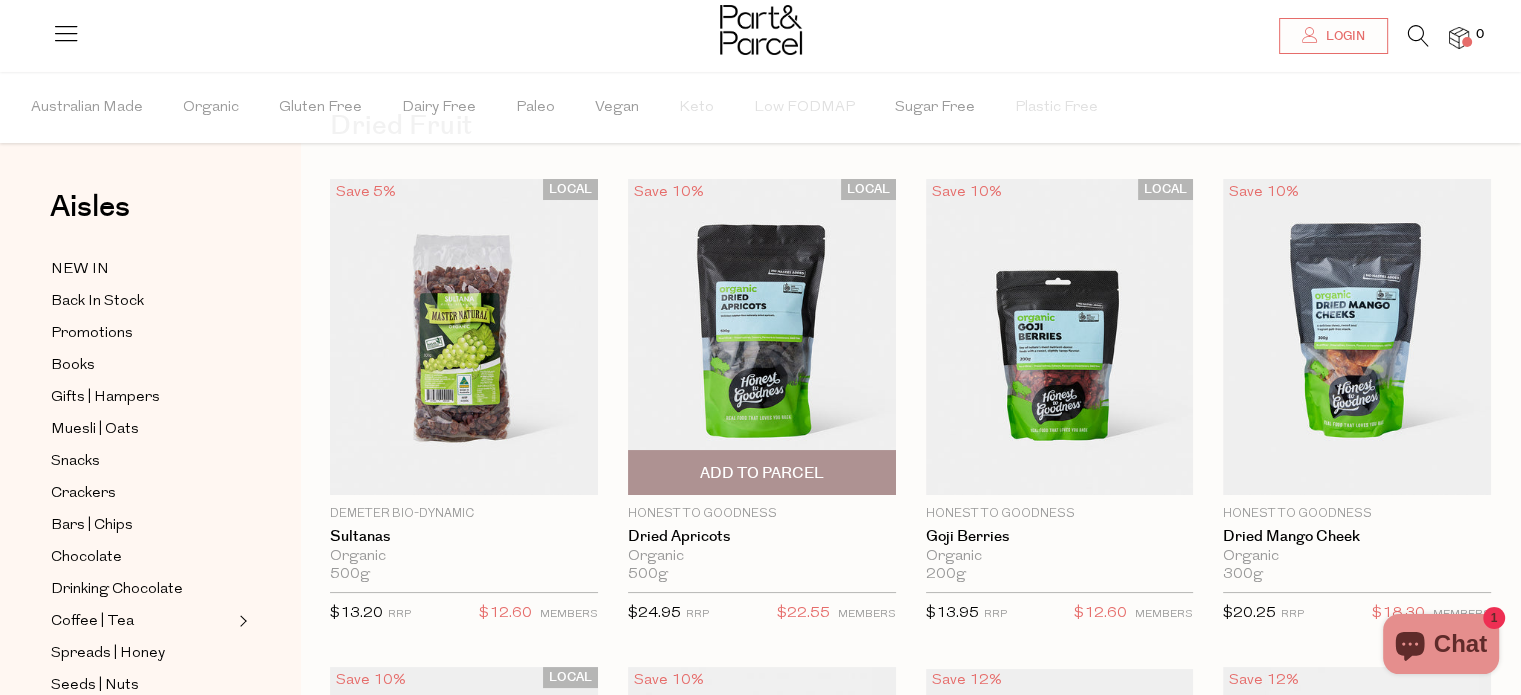 click at bounding box center [762, 337] 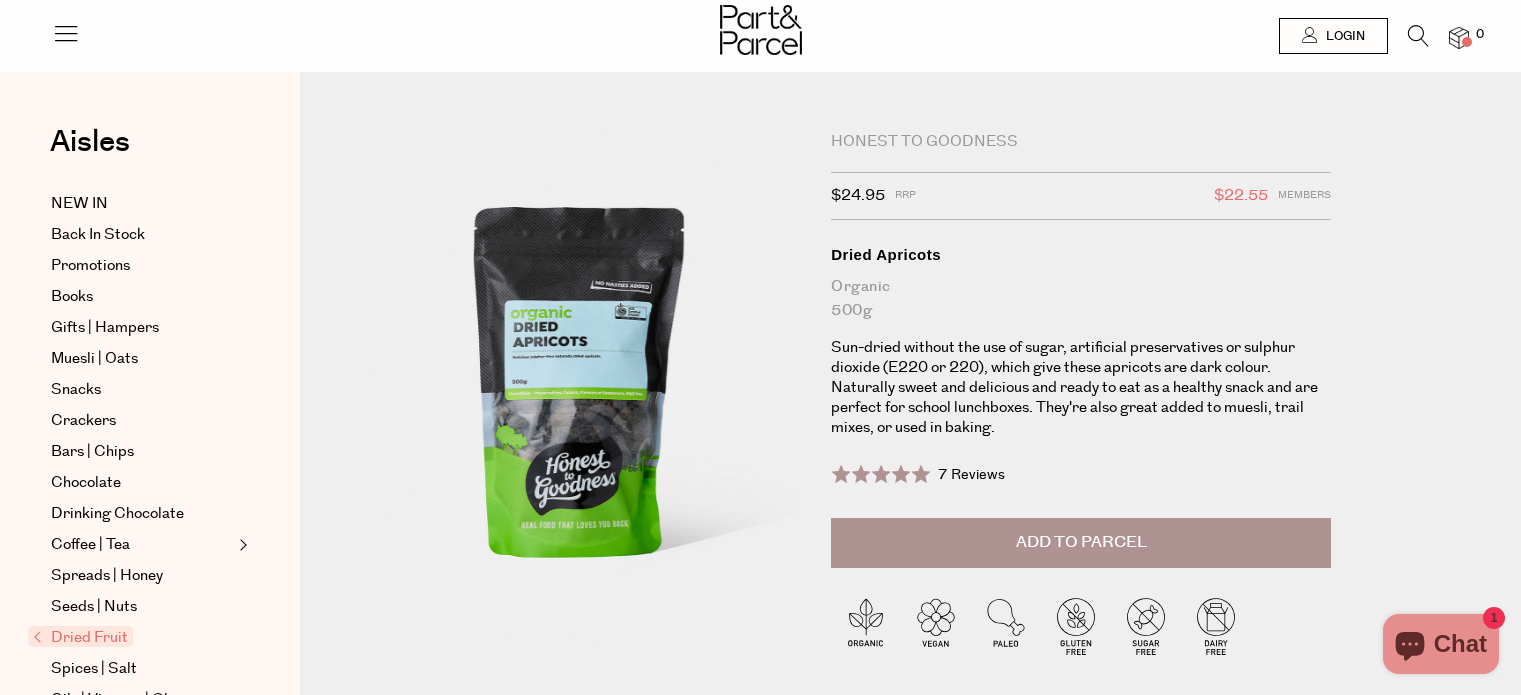 scroll, scrollTop: 0, scrollLeft: 0, axis: both 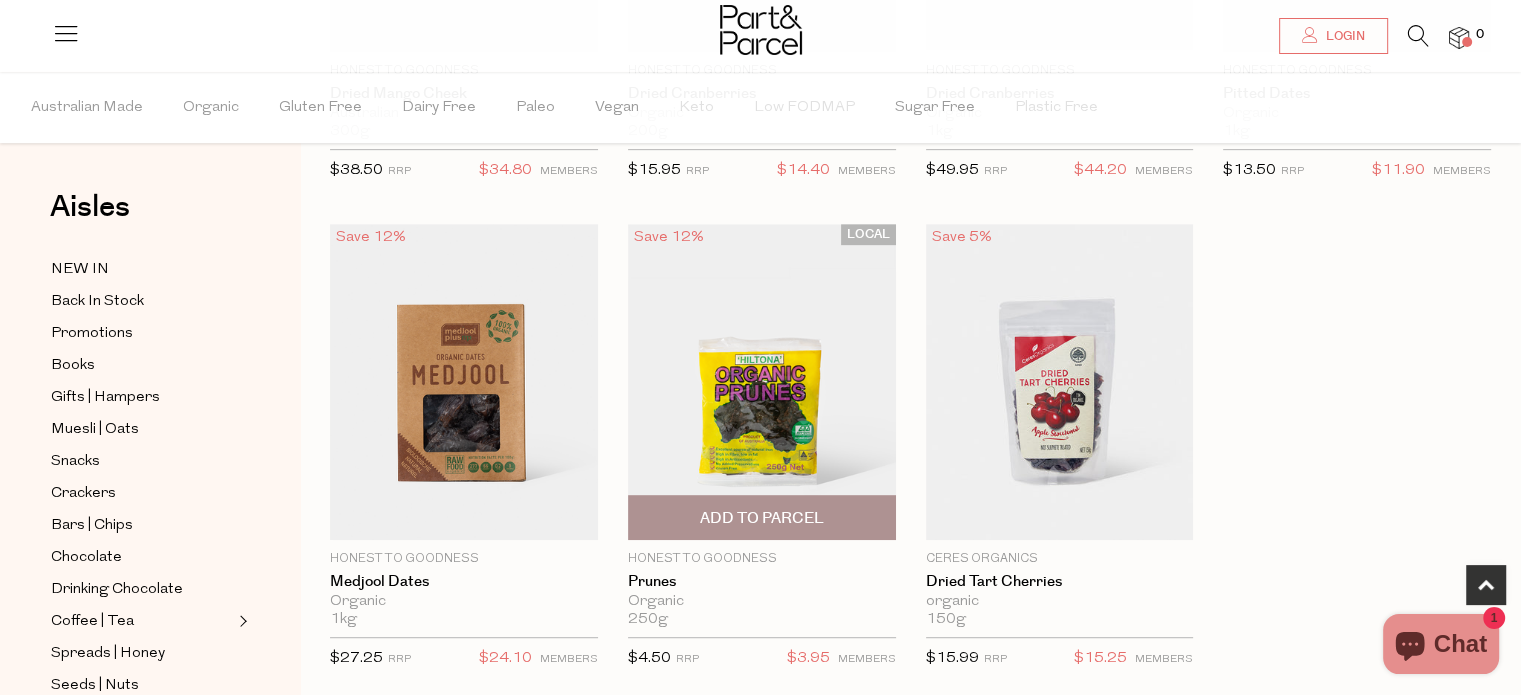 click at bounding box center (762, 382) 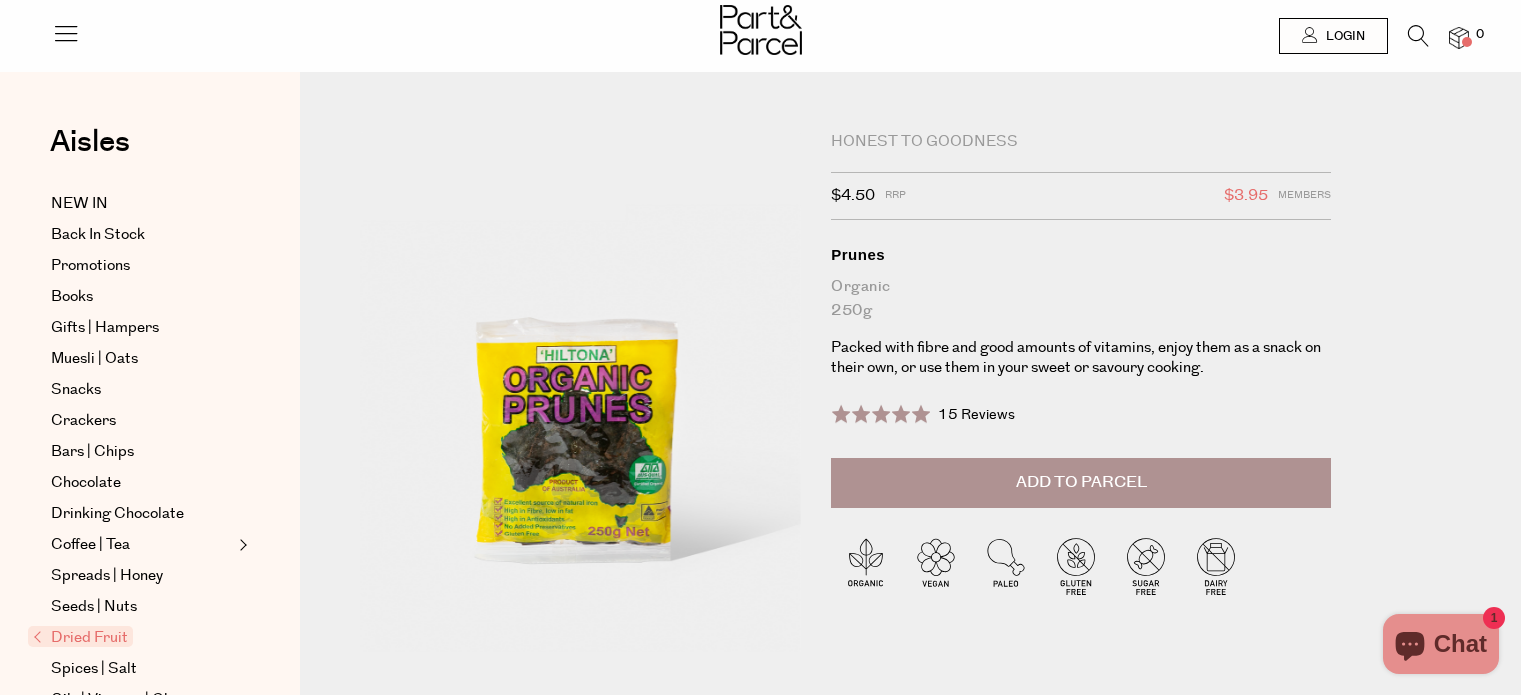 scroll, scrollTop: 0, scrollLeft: 0, axis: both 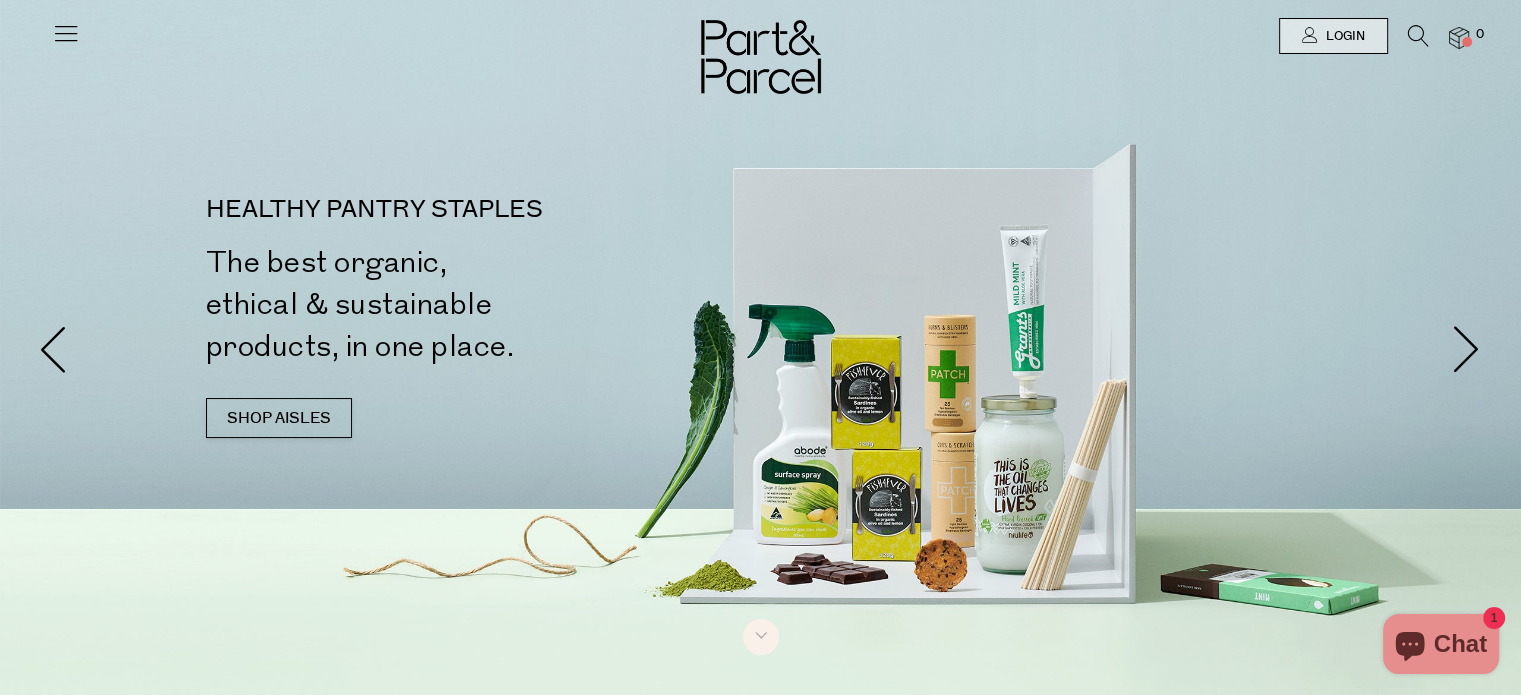 click at bounding box center (1418, 36) 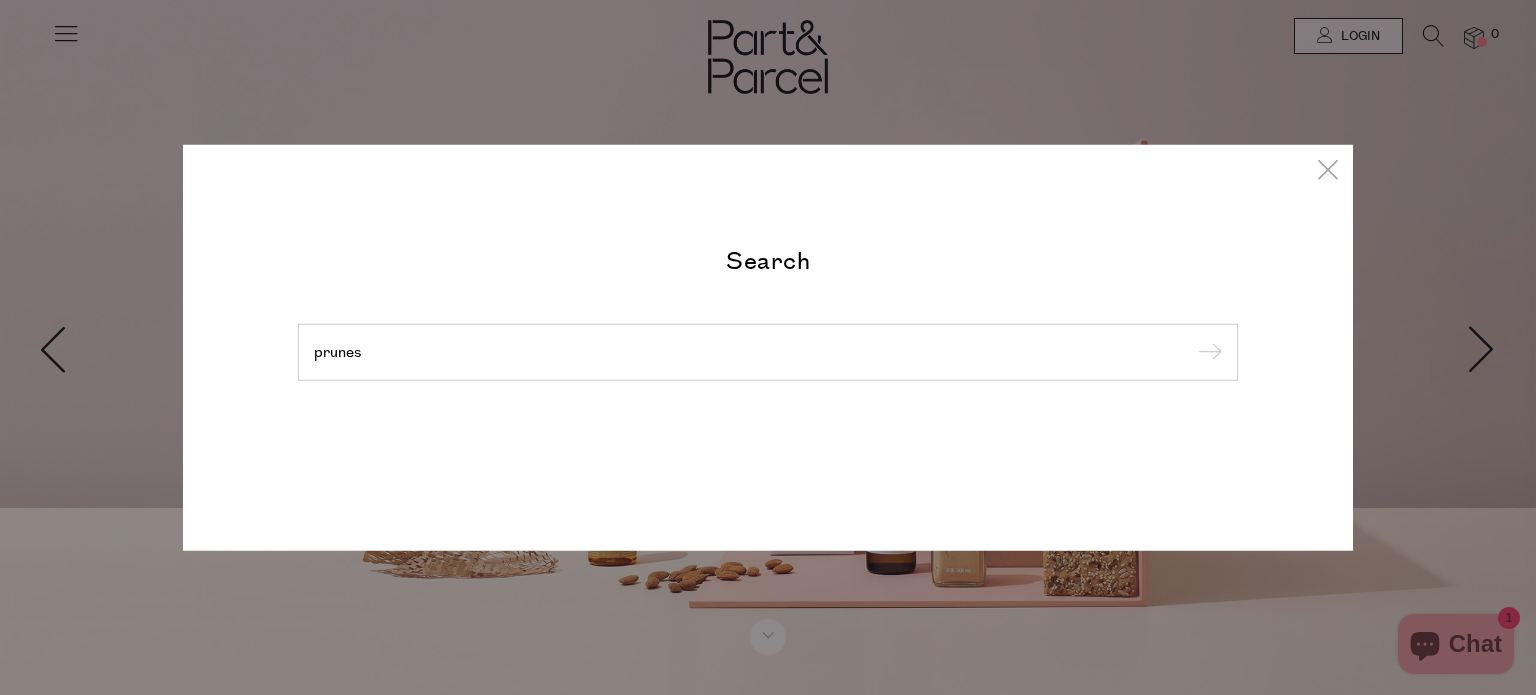 type on "prunes" 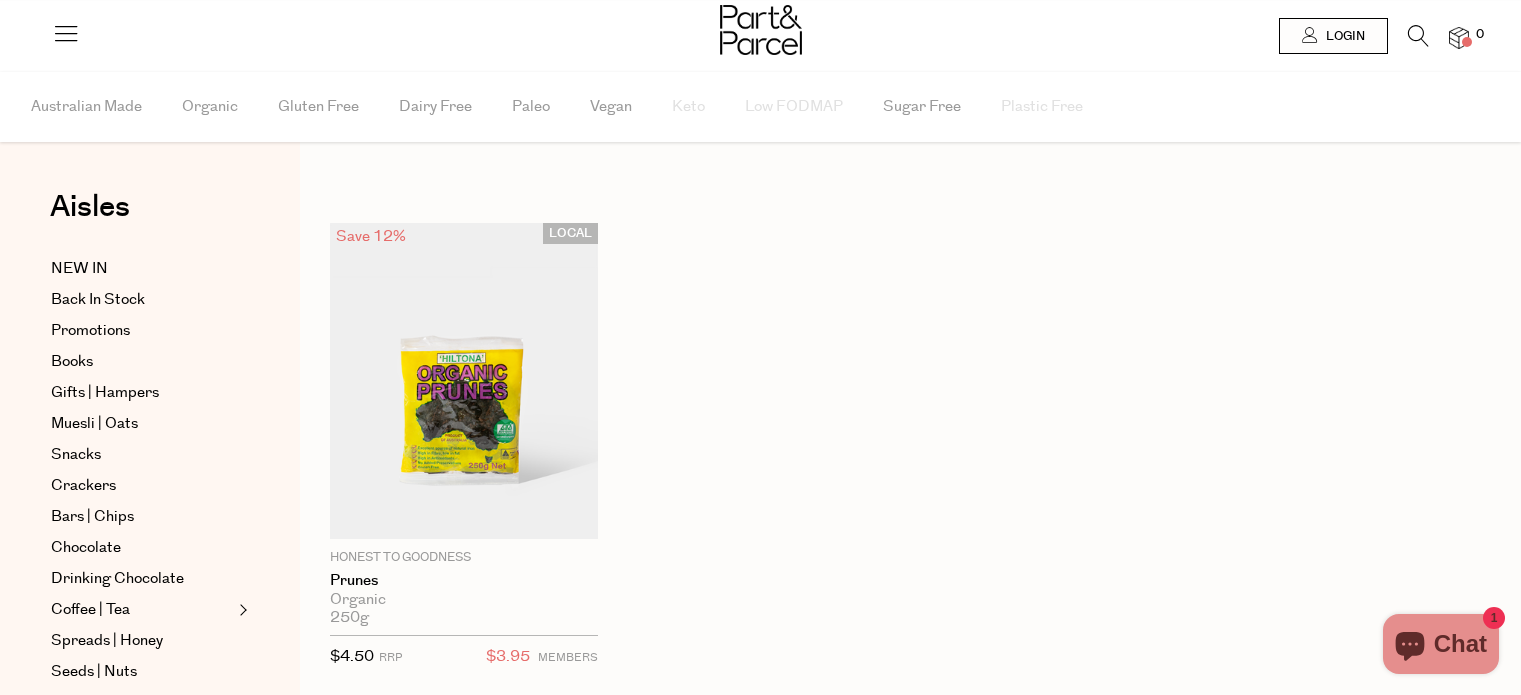 scroll, scrollTop: 0, scrollLeft: 0, axis: both 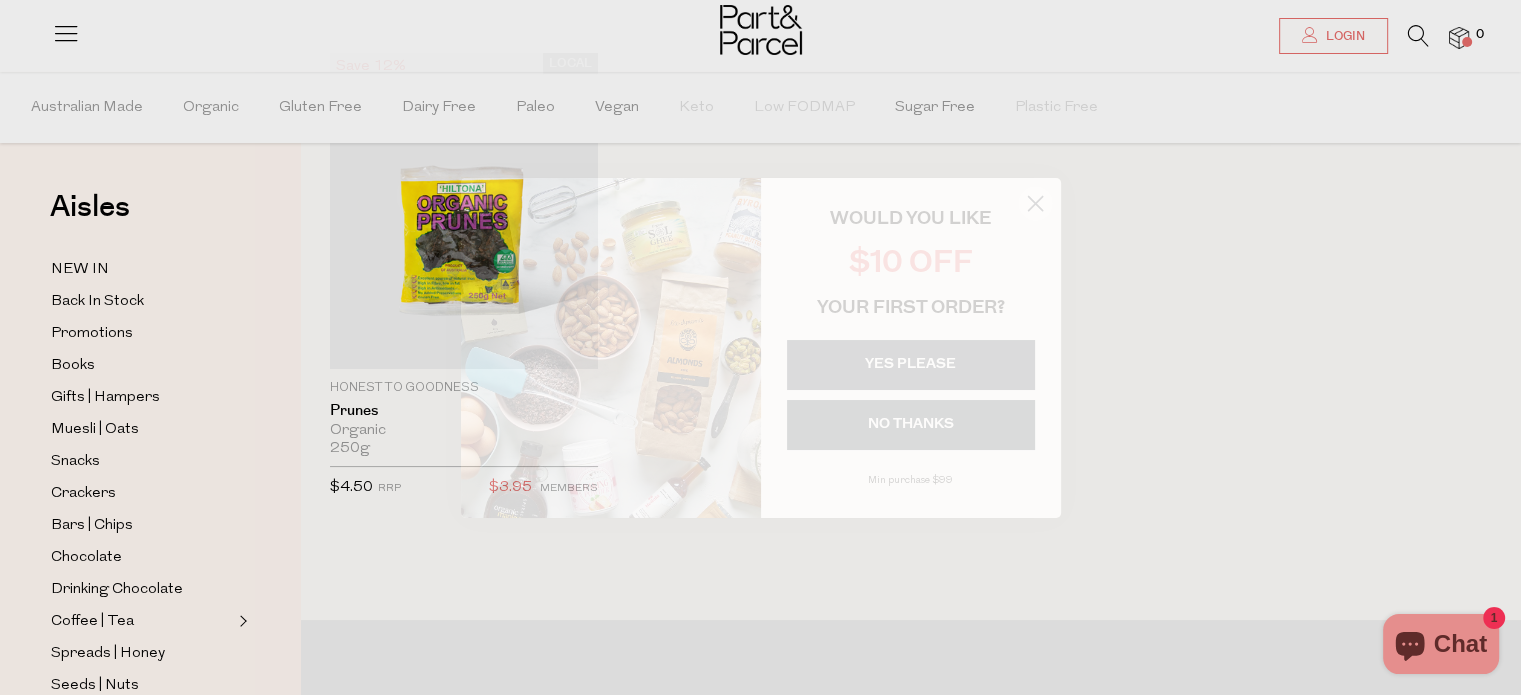 click on "YES PLEASE" at bounding box center (911, 365) 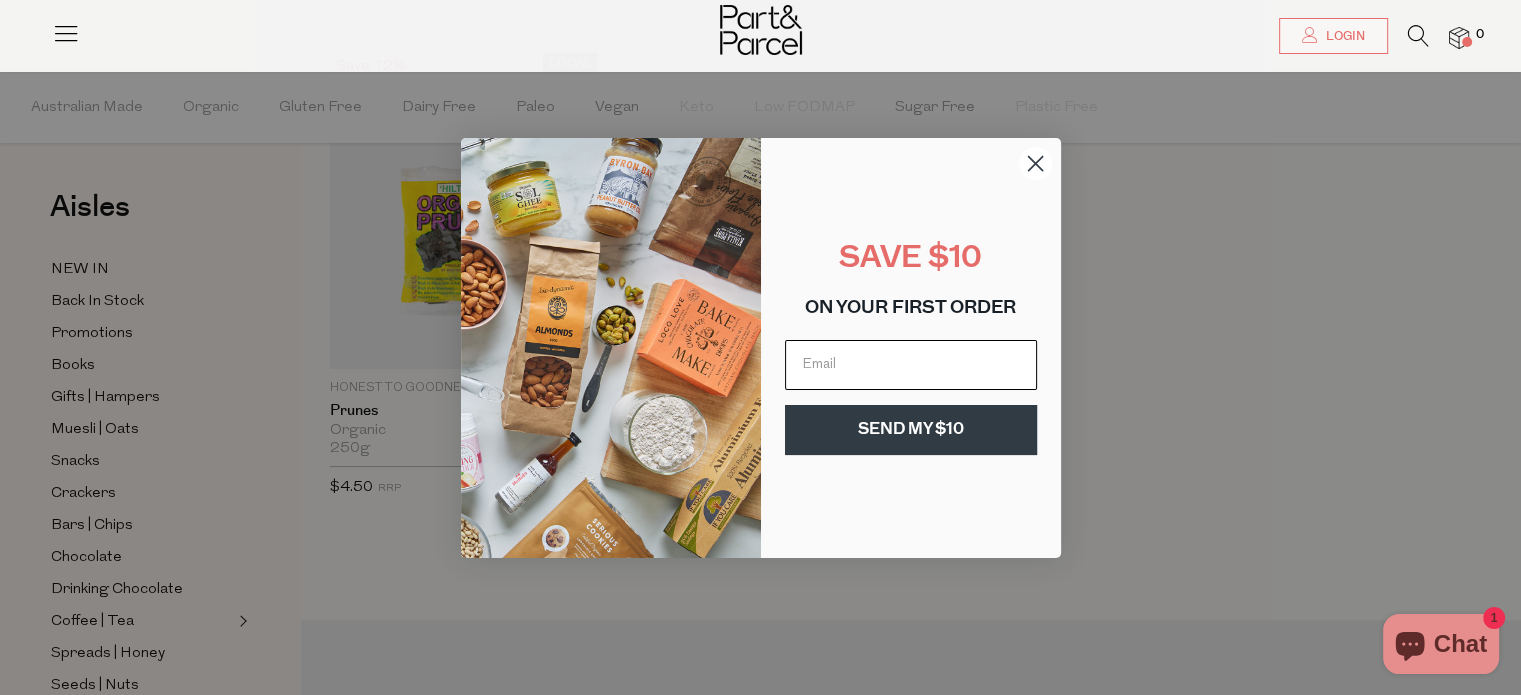 click at bounding box center [911, 365] 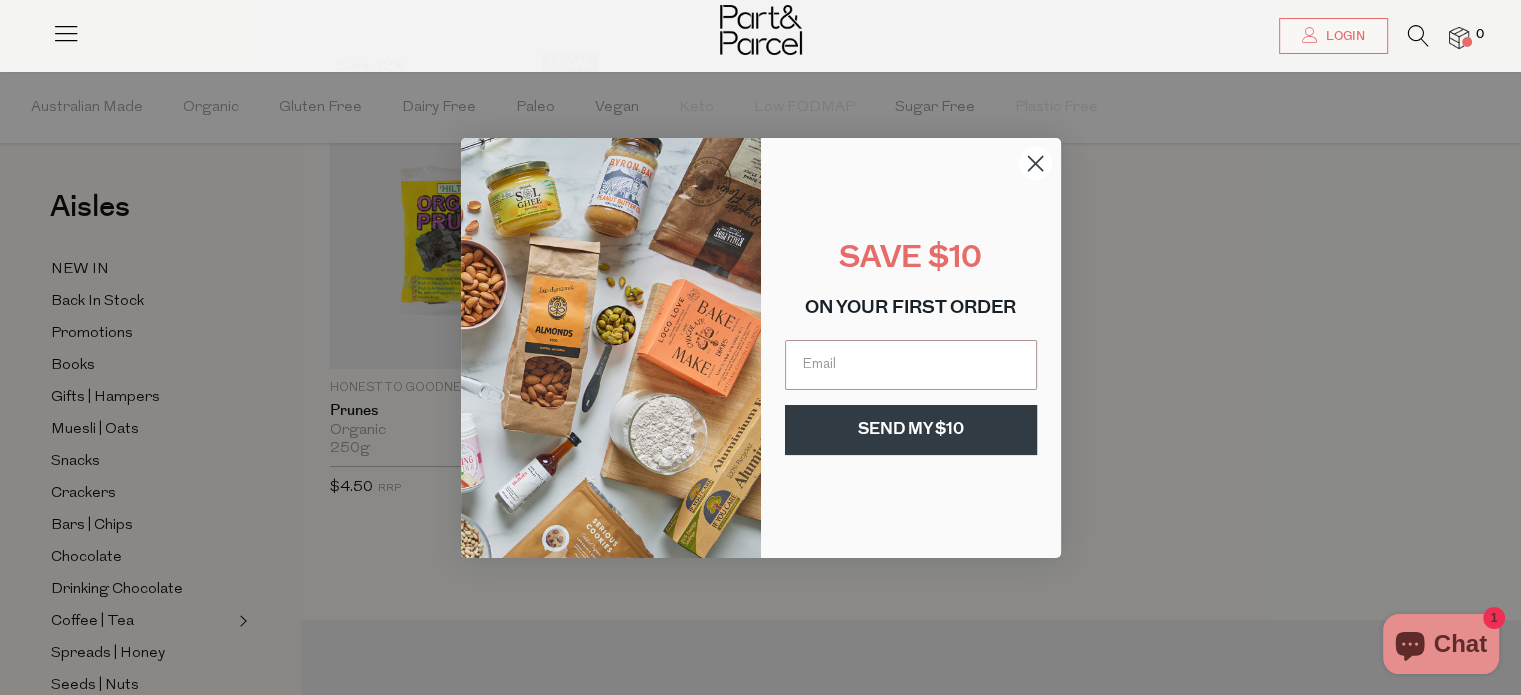 type on "bernice.chua94@gmail.com" 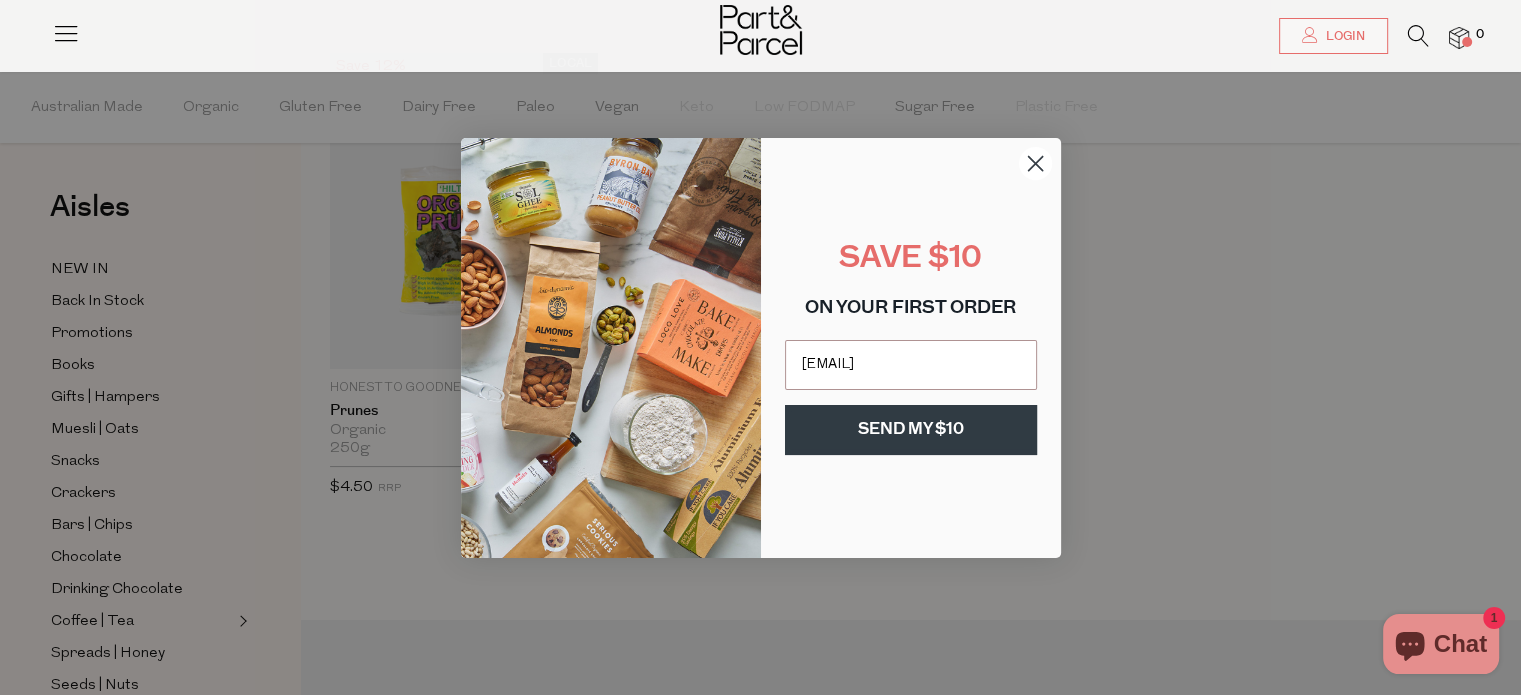 click on "SEND MY $10" at bounding box center (911, 430) 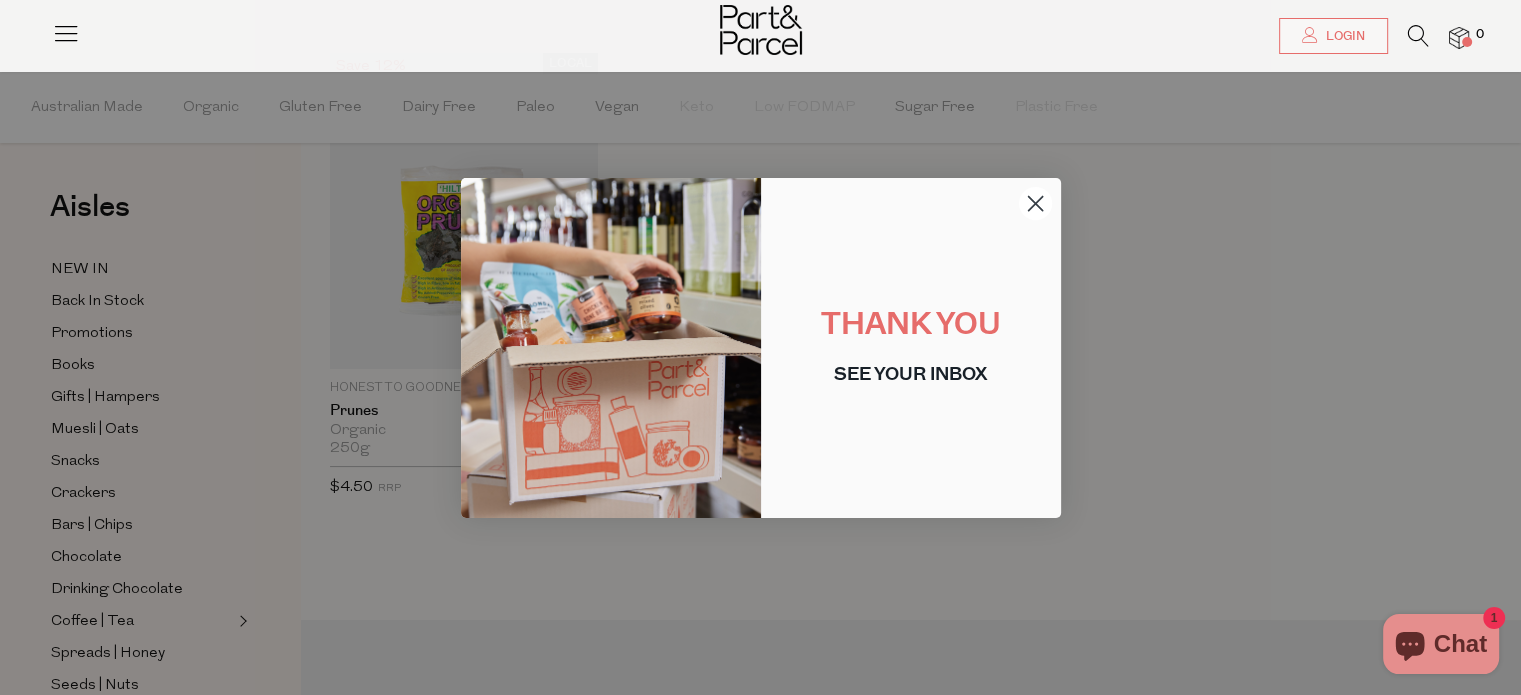 click 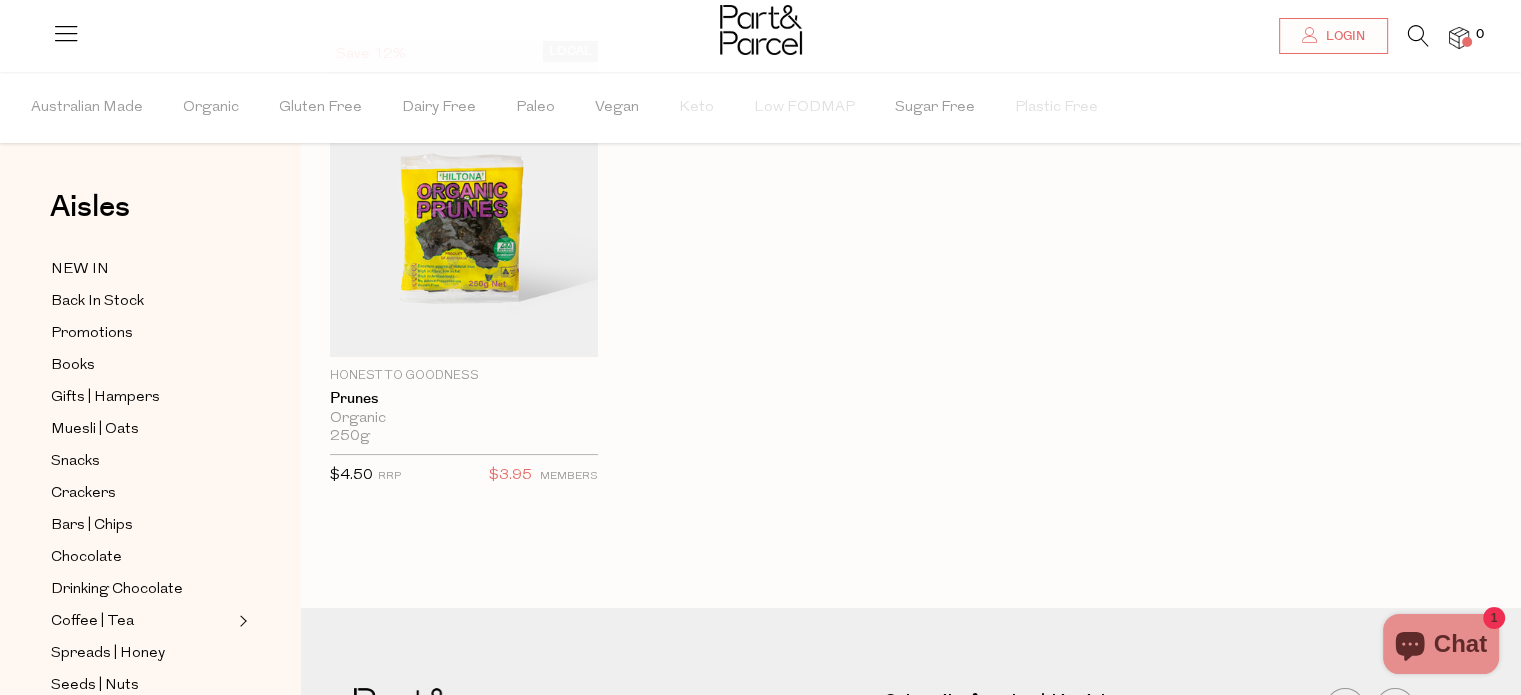 scroll, scrollTop: 272, scrollLeft: 0, axis: vertical 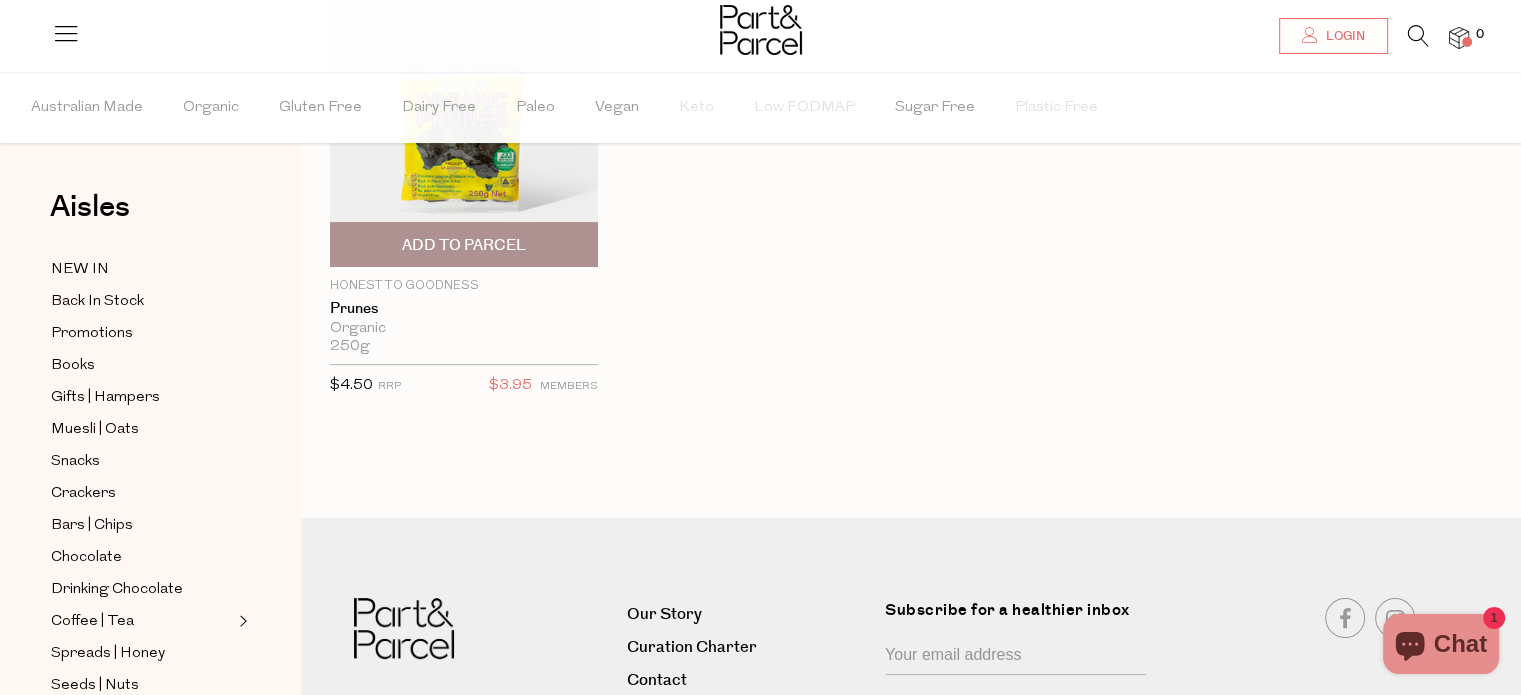 click on "$3.95" at bounding box center (510, 386) 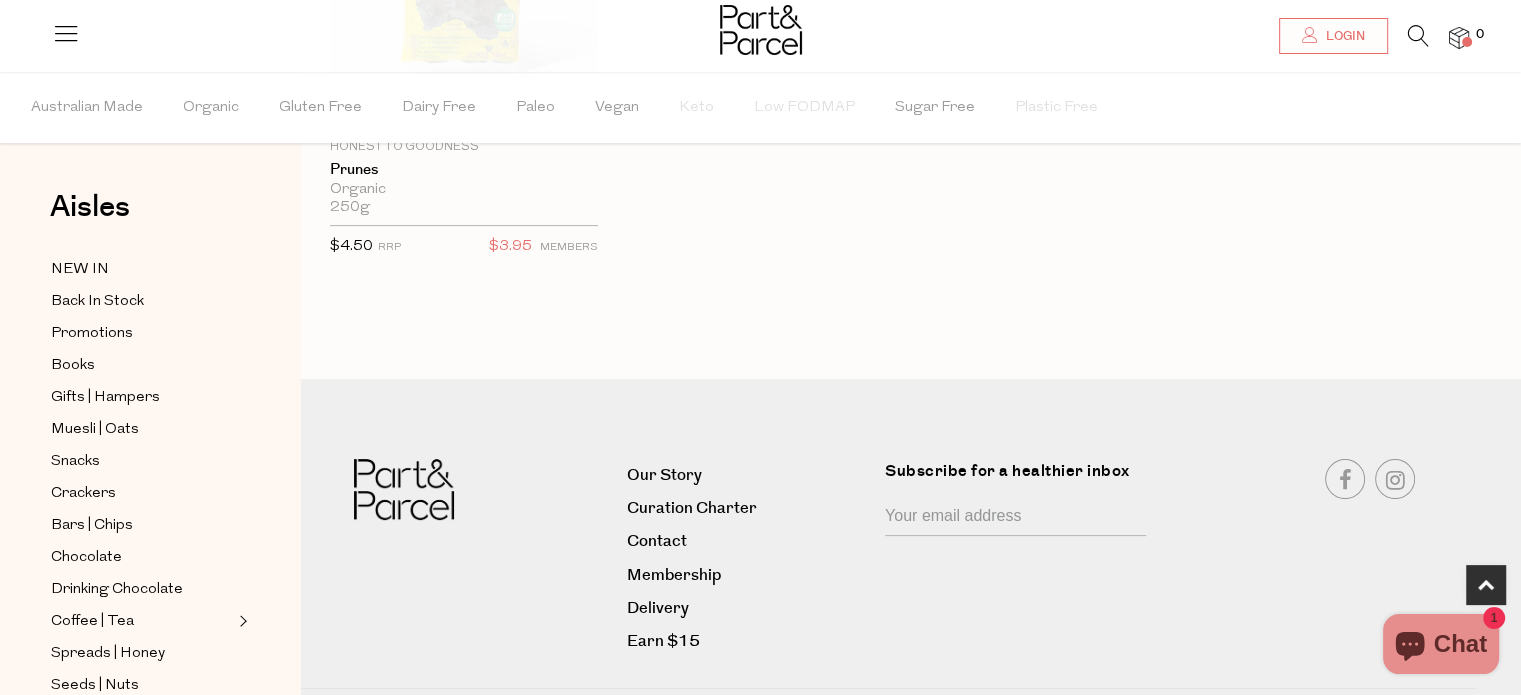 scroll, scrollTop: 416, scrollLeft: 0, axis: vertical 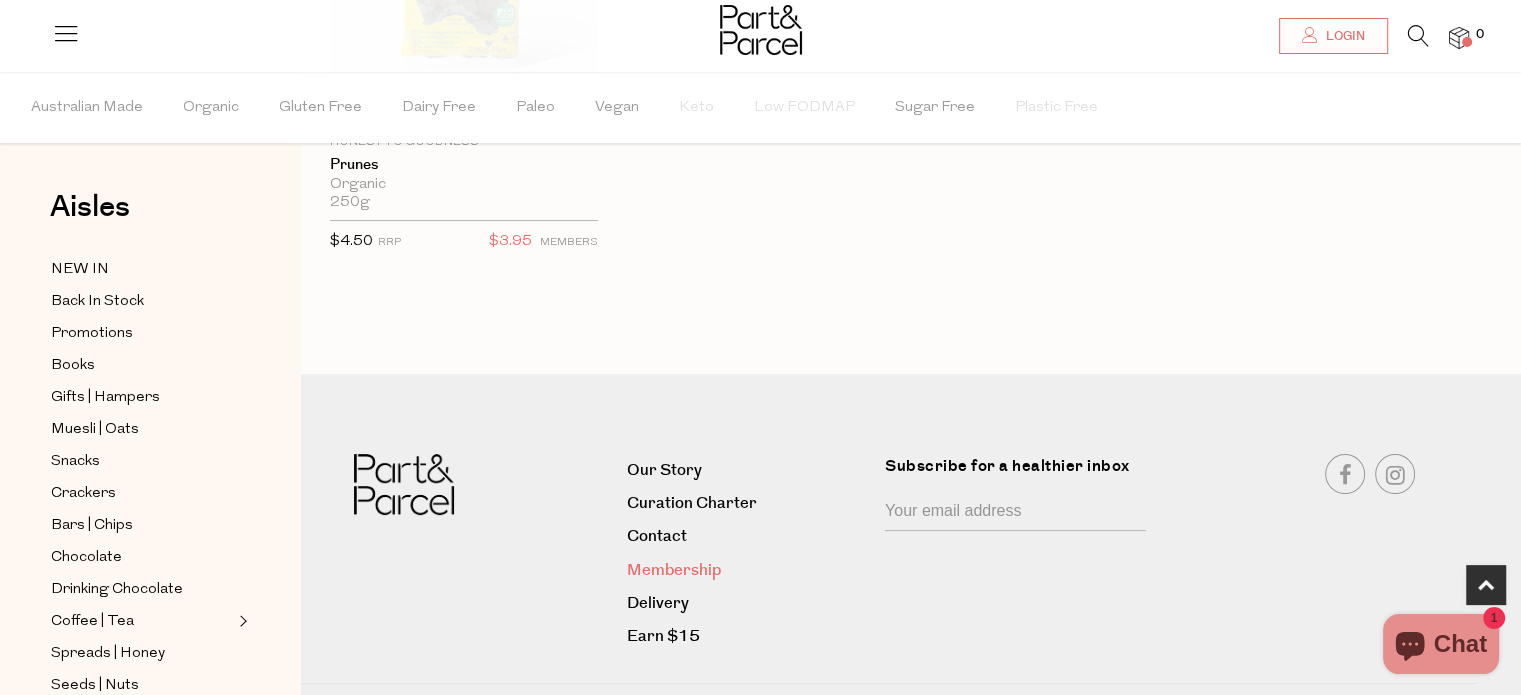 click on "Membership" at bounding box center (748, 570) 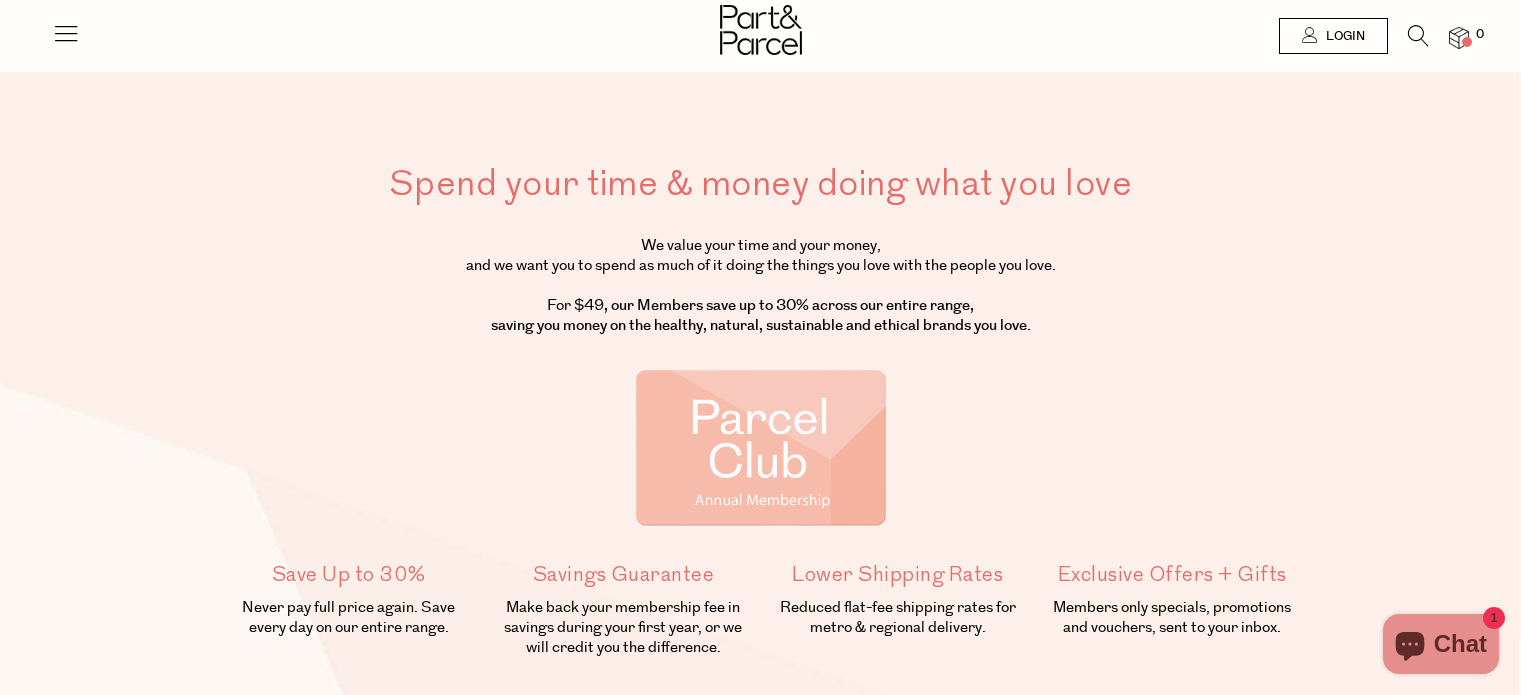 scroll, scrollTop: 0, scrollLeft: 0, axis: both 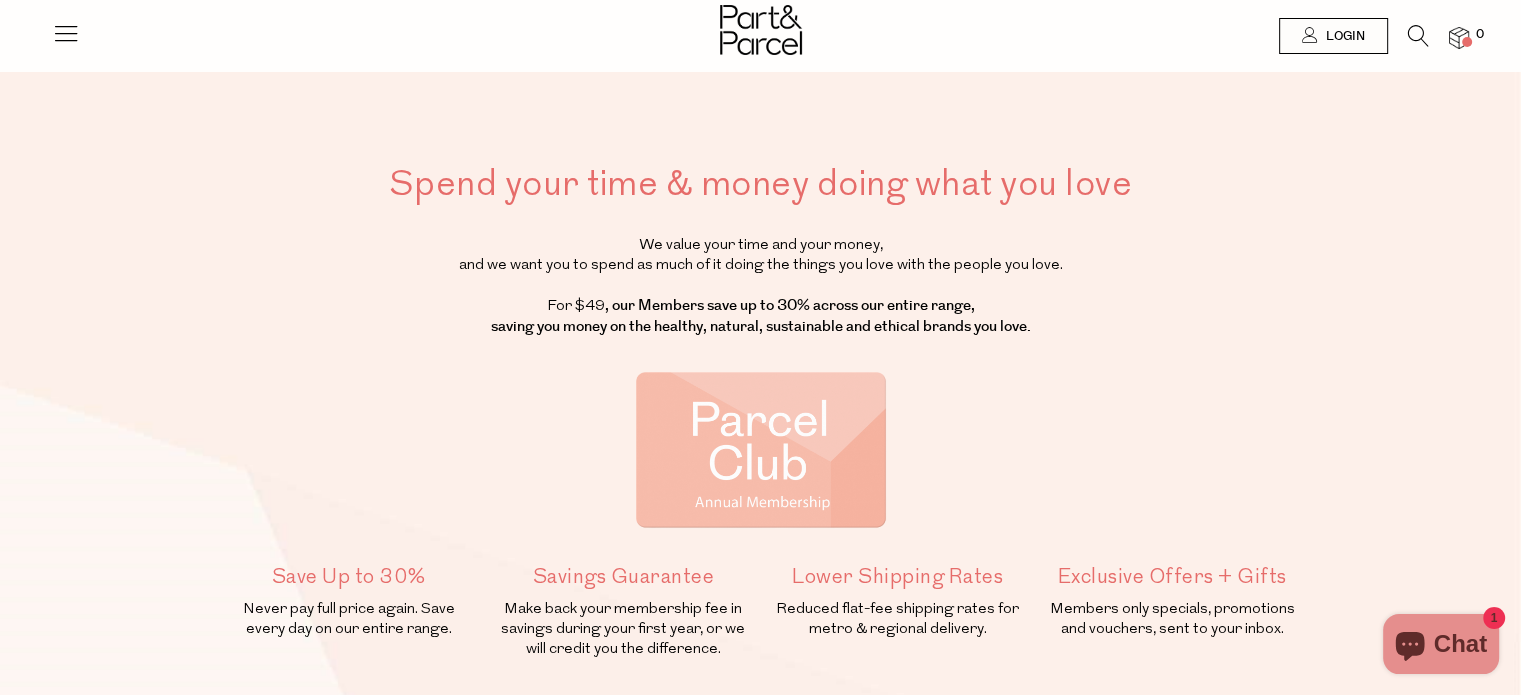 click at bounding box center (66, 33) 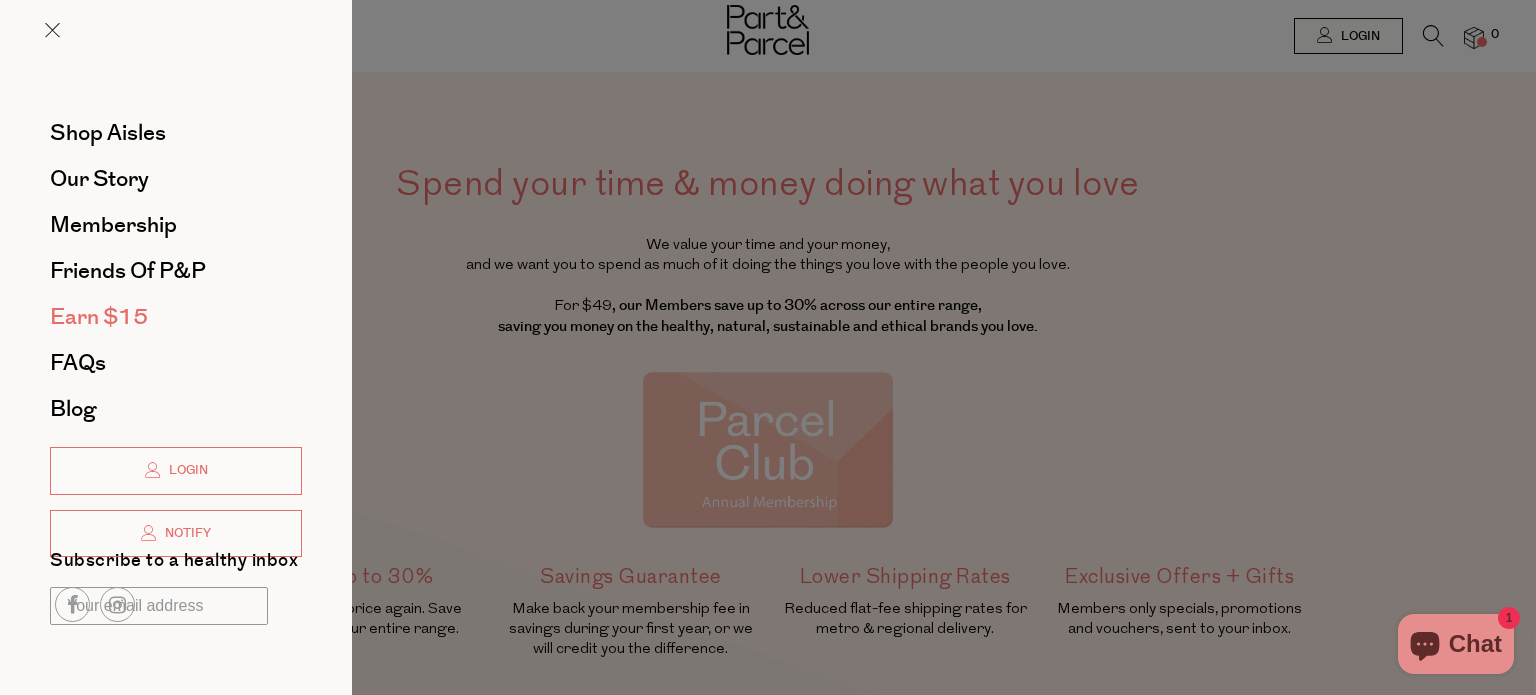click on "Earn $15" at bounding box center [99, 317] 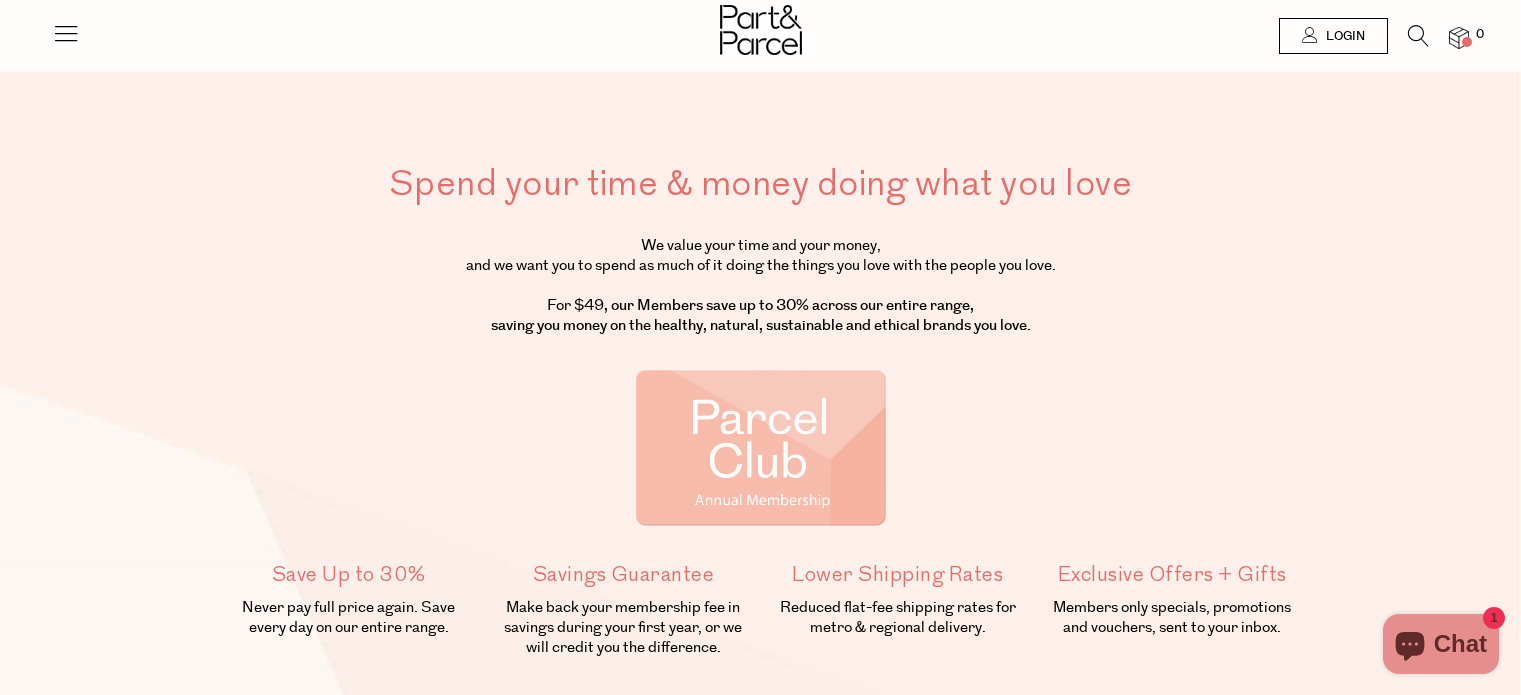 scroll, scrollTop: 0, scrollLeft: 0, axis: both 